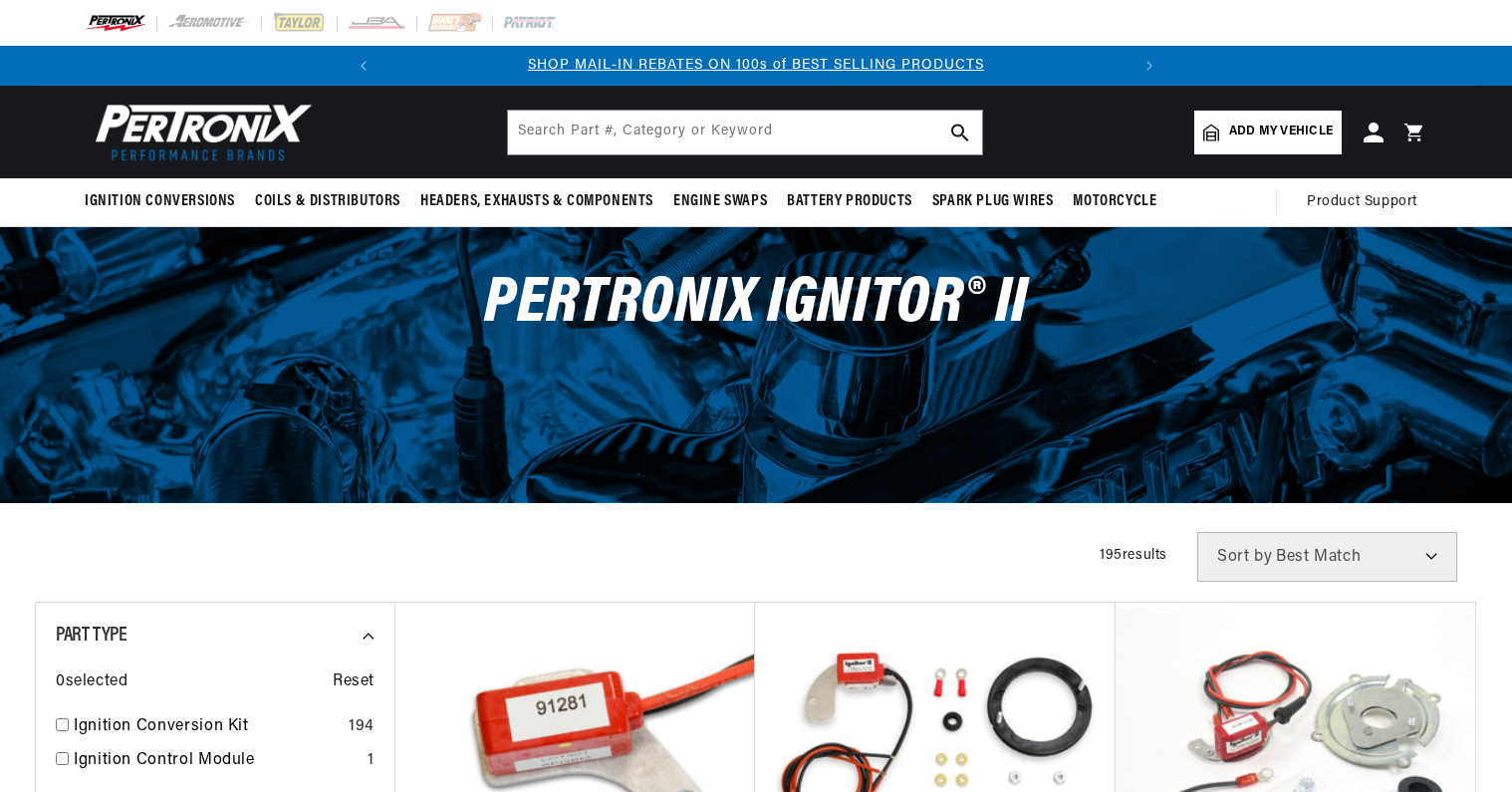 scroll, scrollTop: 398, scrollLeft: 0, axis: vertical 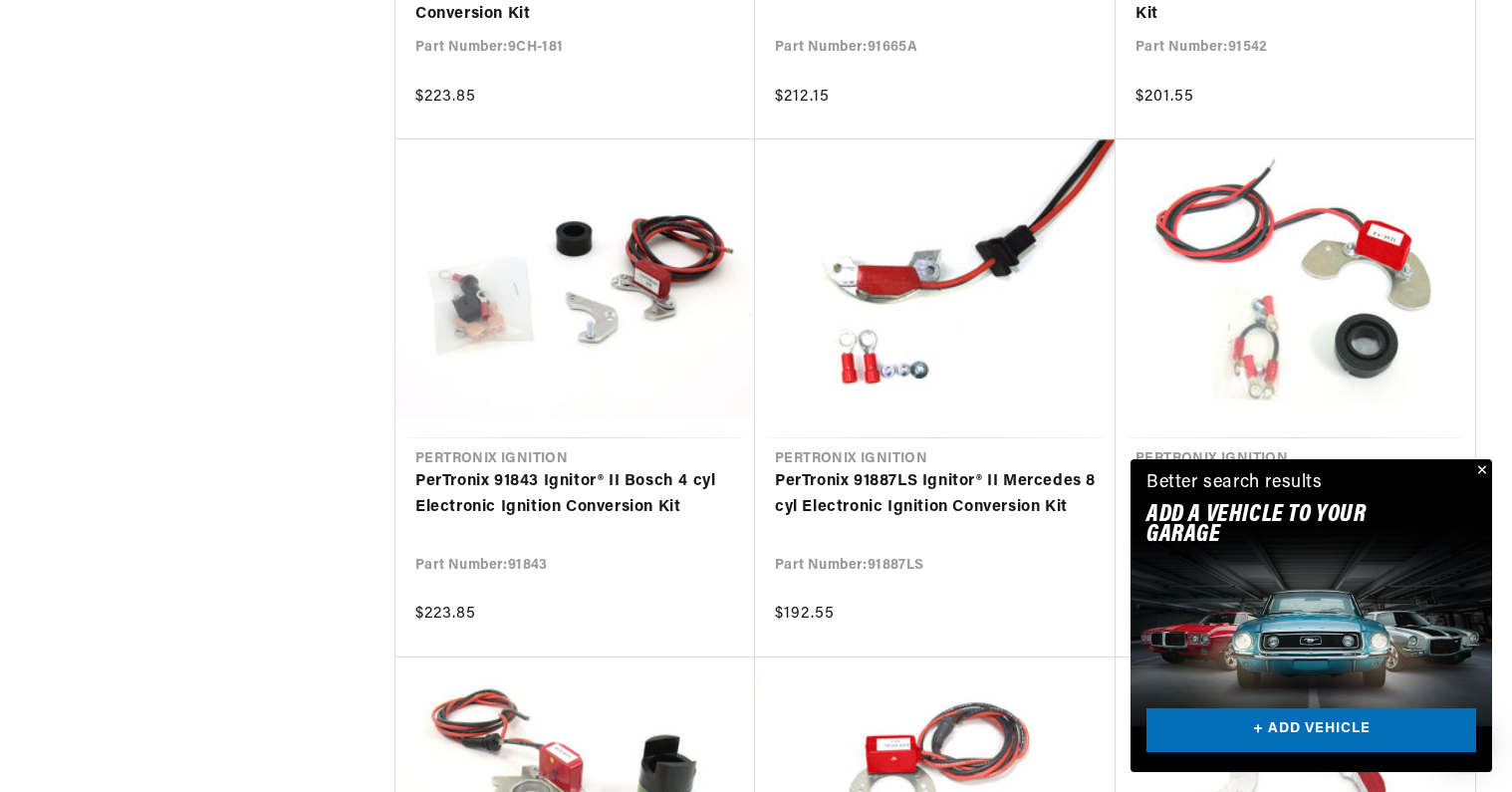 click at bounding box center [1480, 471] 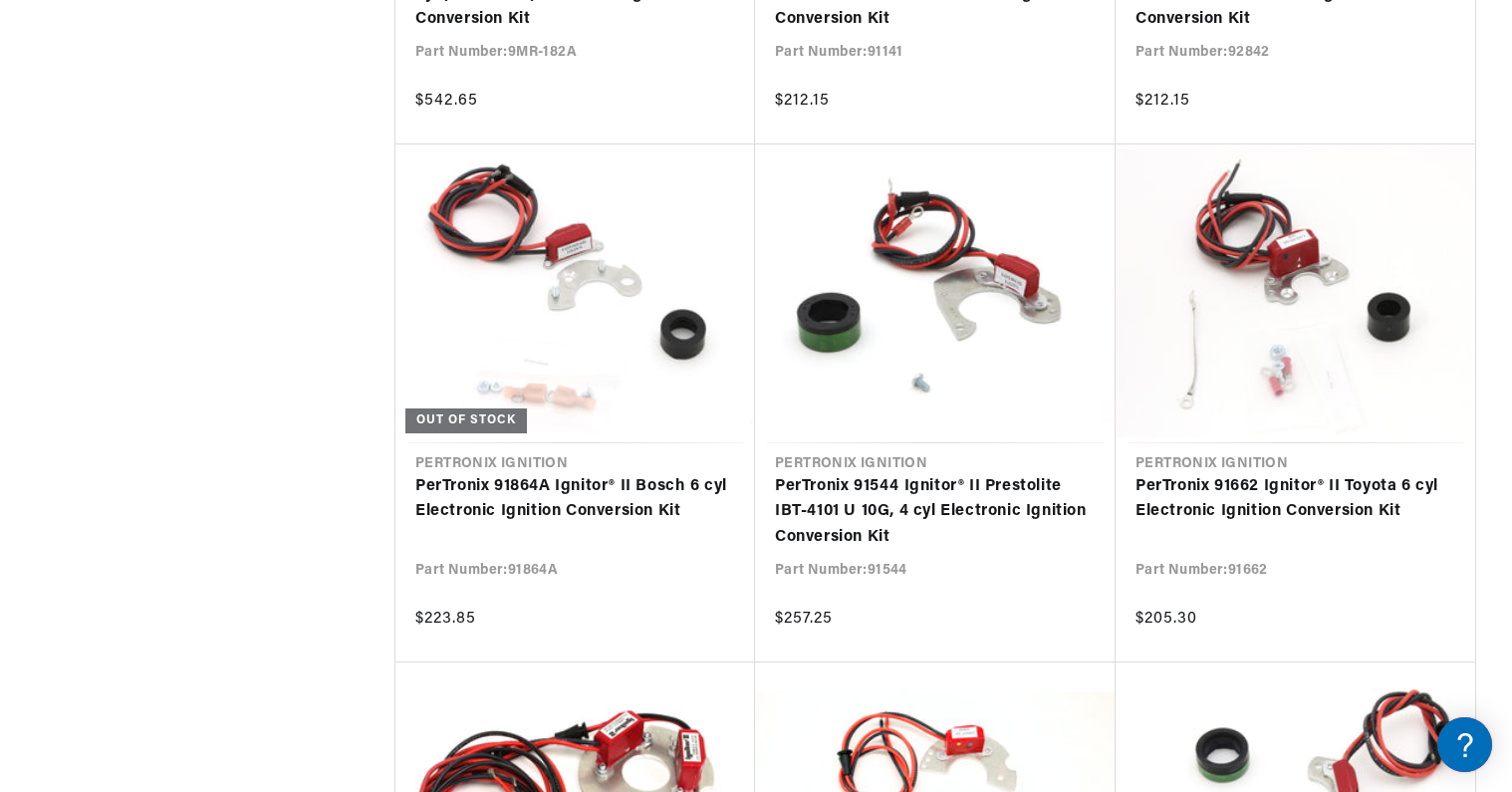 scroll, scrollTop: 11906, scrollLeft: 0, axis: vertical 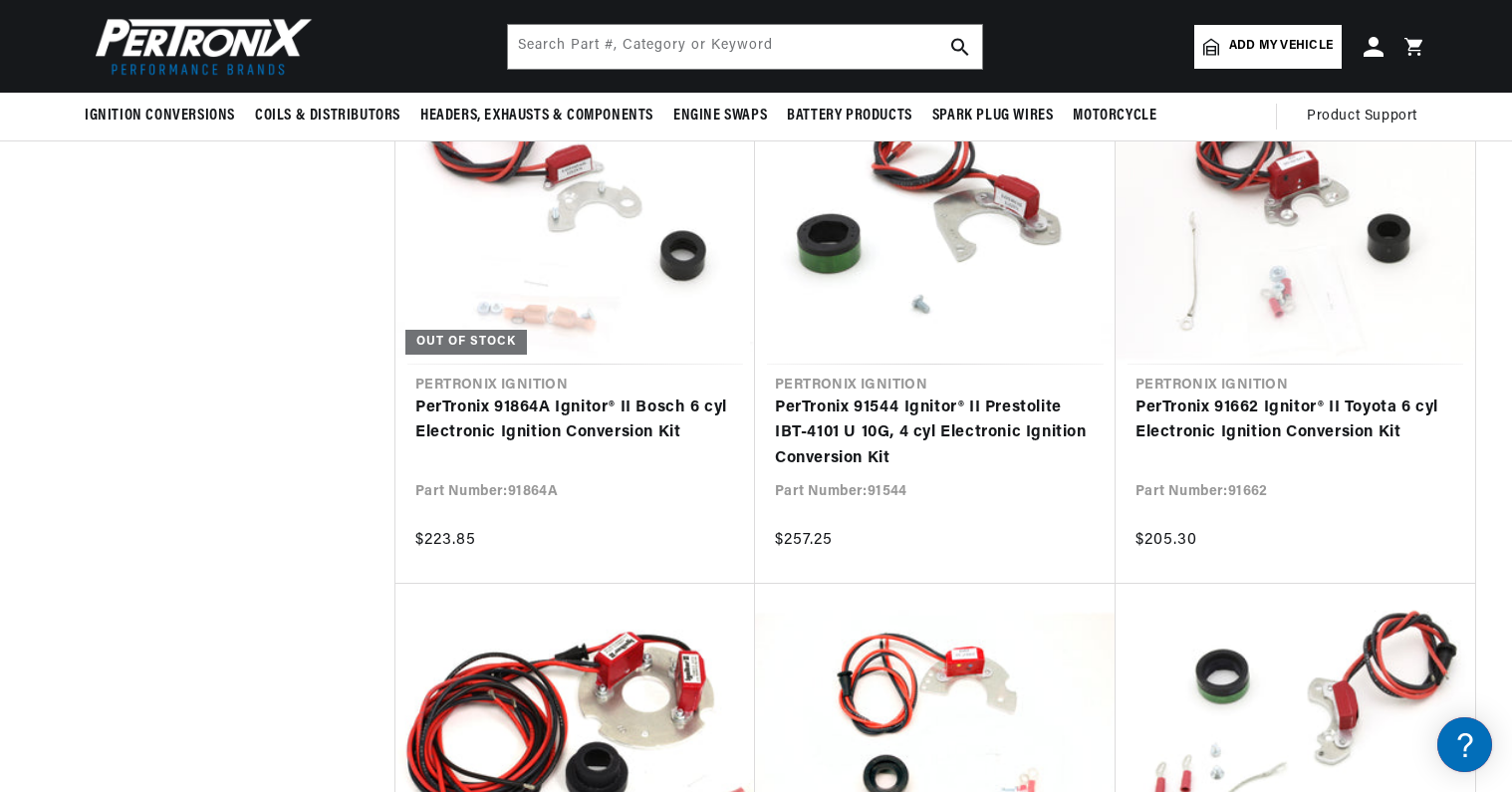 drag, startPoint x: 333, startPoint y: 355, endPoint x: 185, endPoint y: 0, distance: 384.61539 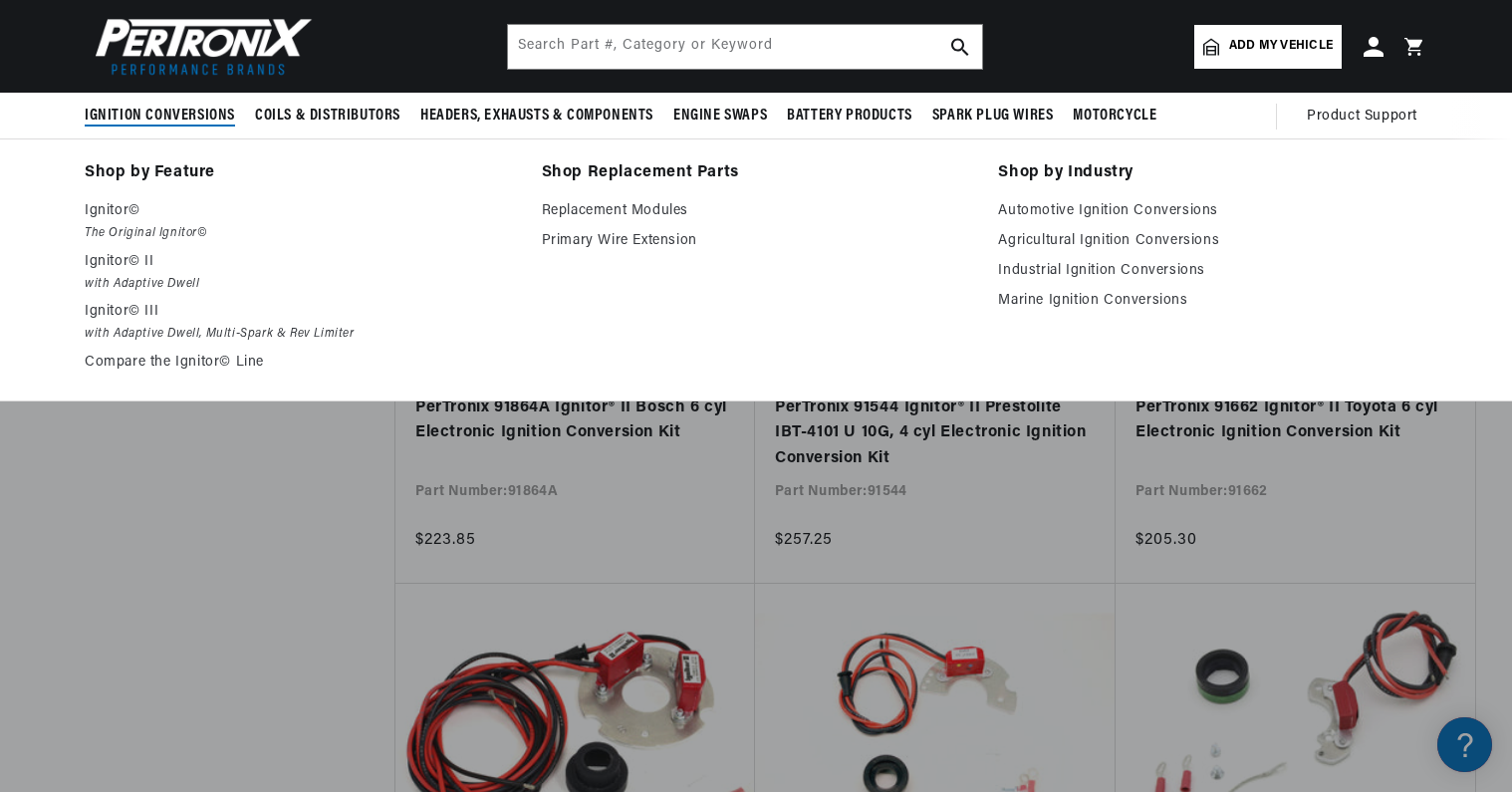 scroll, scrollTop: 0, scrollLeft: 744, axis: horizontal 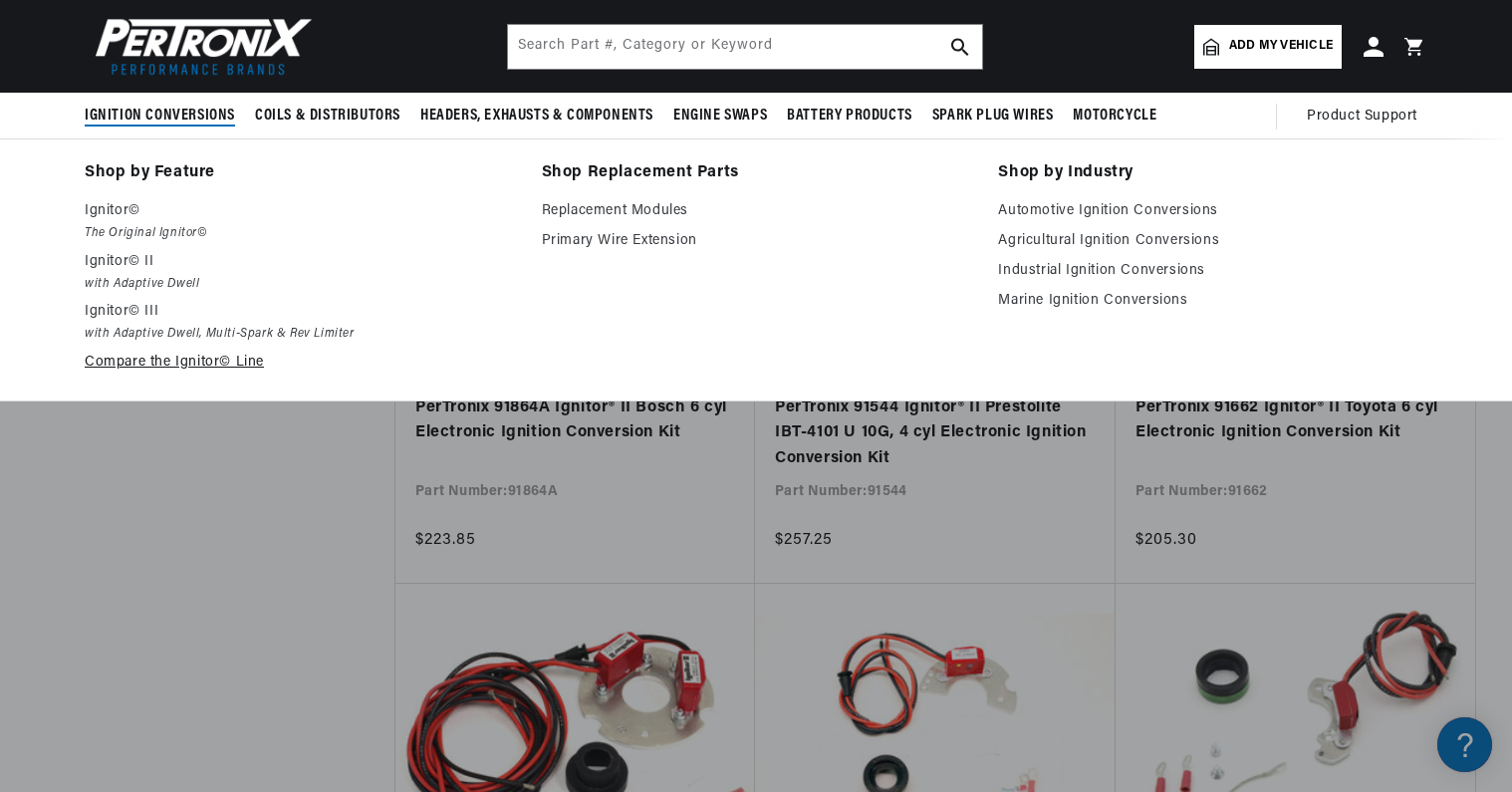click on "Compare the Ignitor© Line" at bounding box center [299, 363] 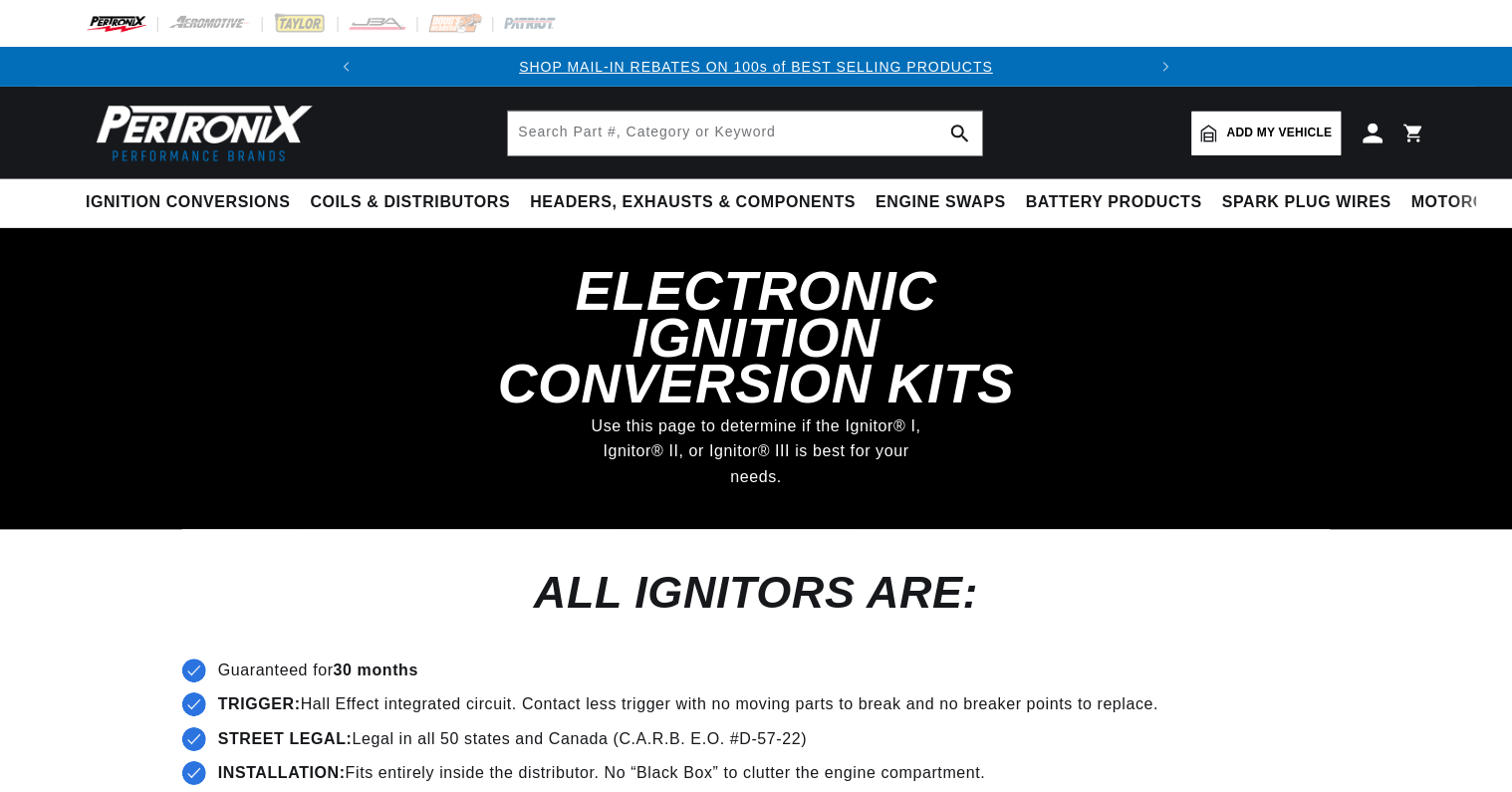 scroll, scrollTop: 0, scrollLeft: 0, axis: both 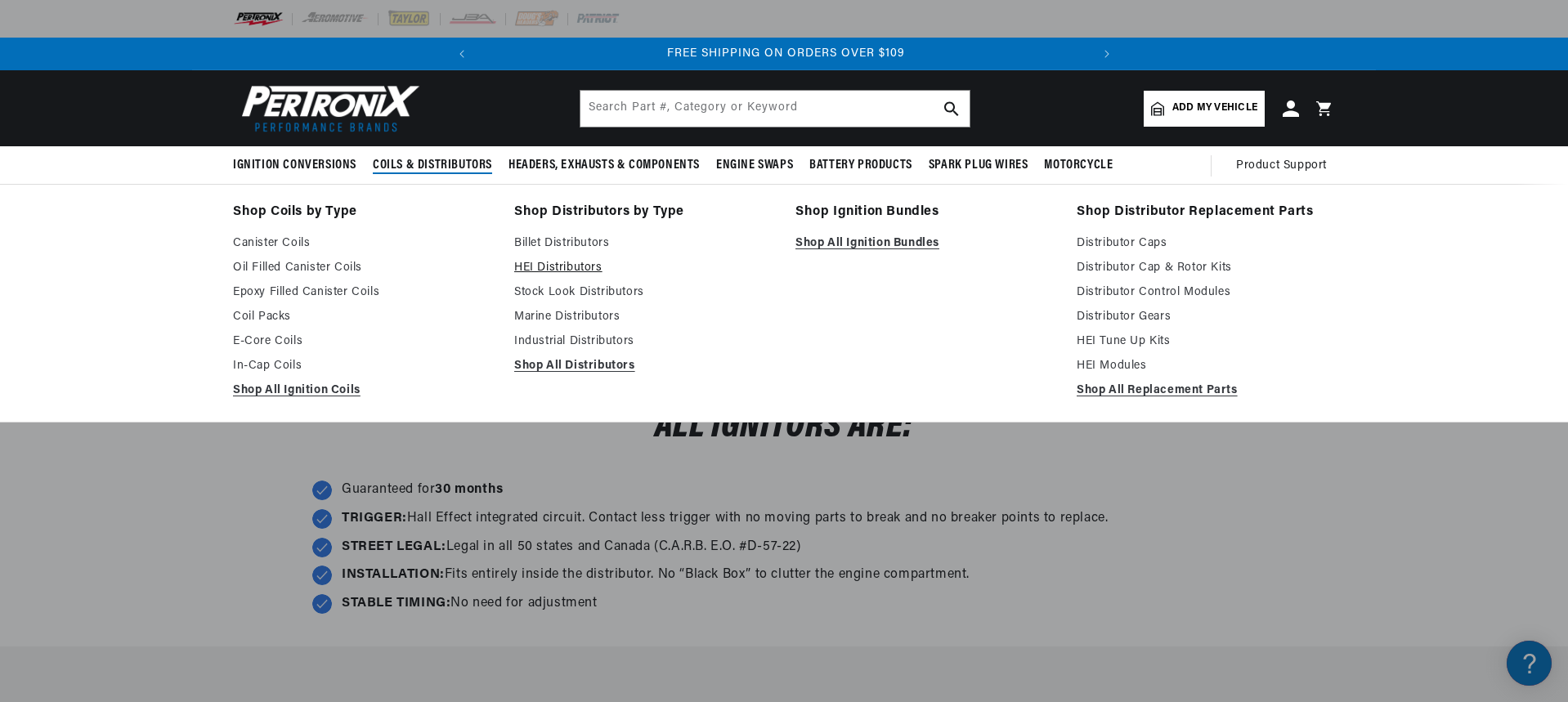 click on "HEI Distributors" at bounding box center [643, 268] 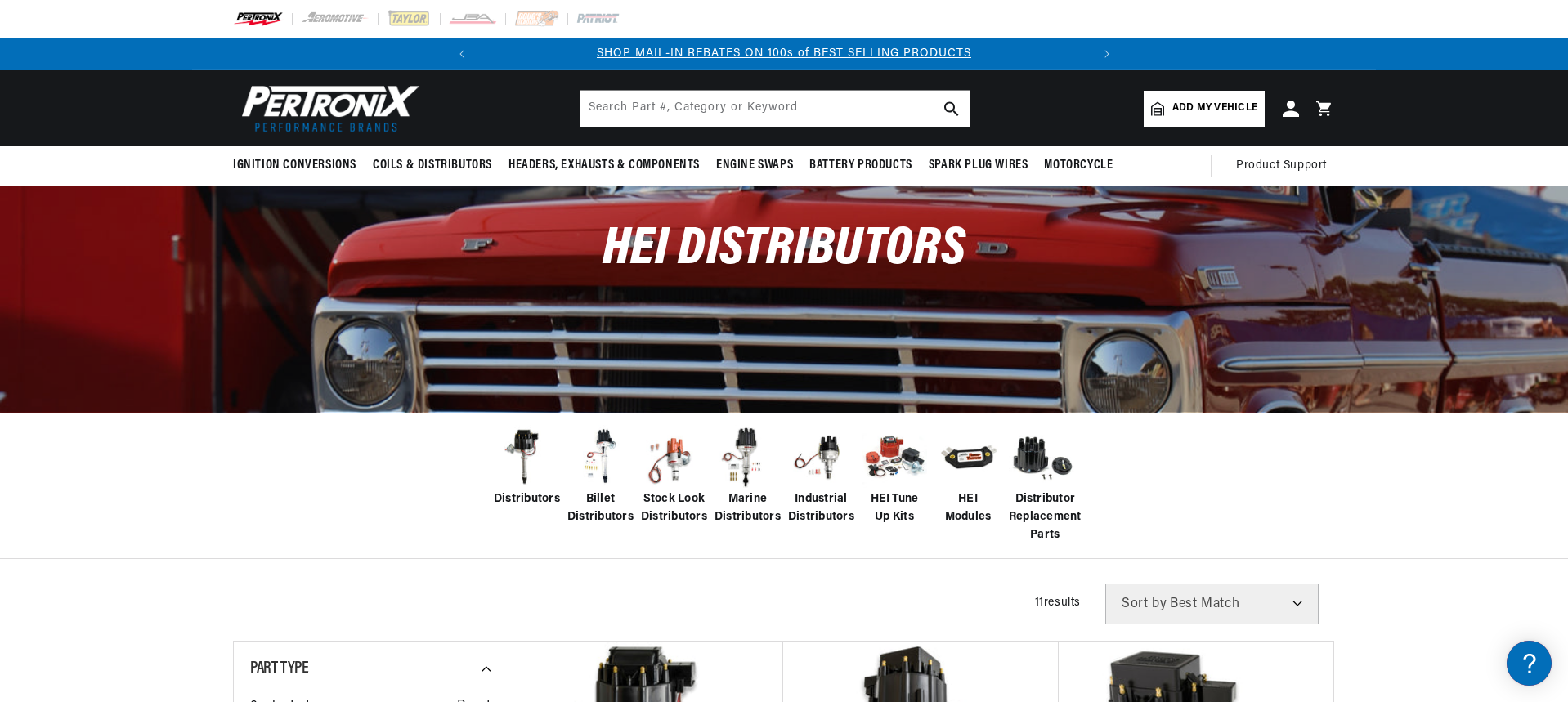scroll, scrollTop: 239, scrollLeft: 0, axis: vertical 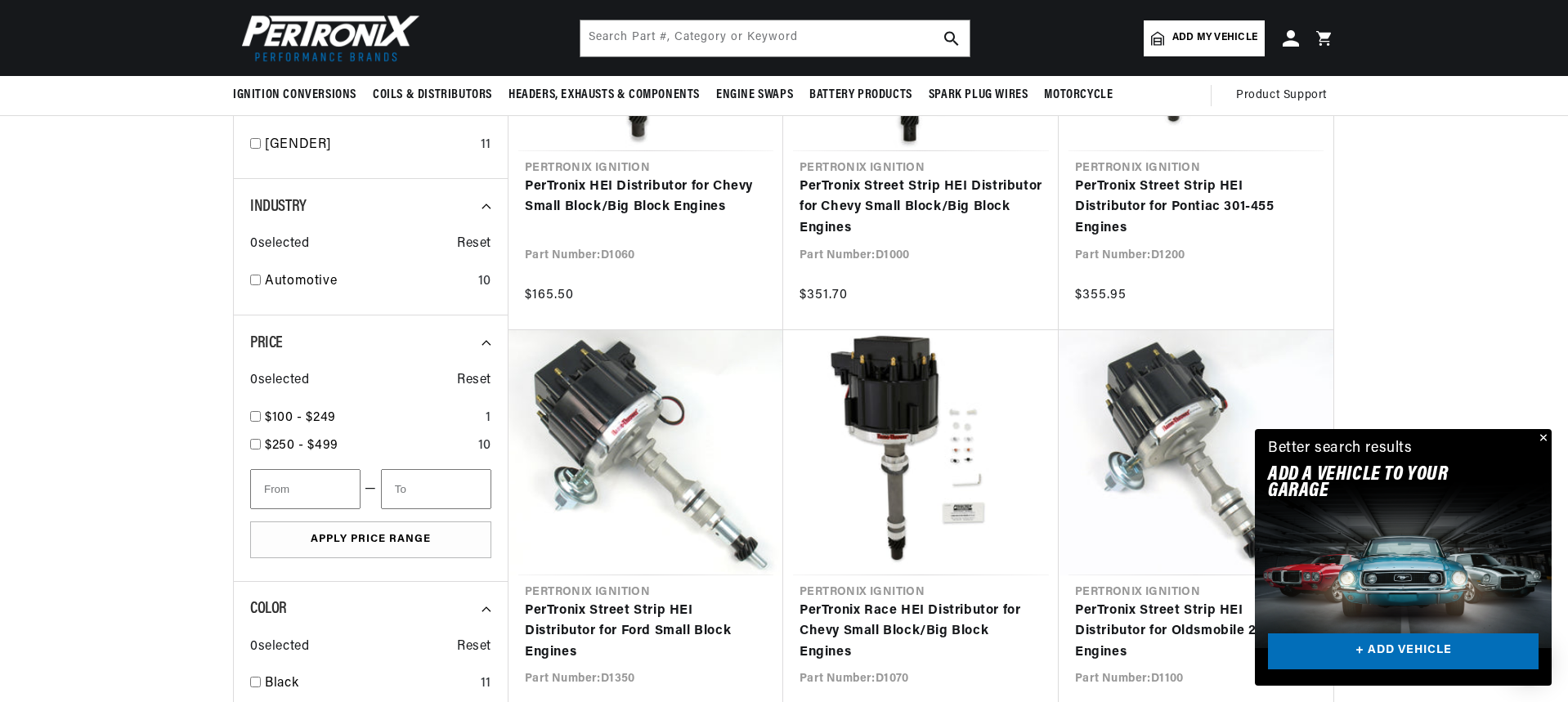 click at bounding box center (1542, 439) 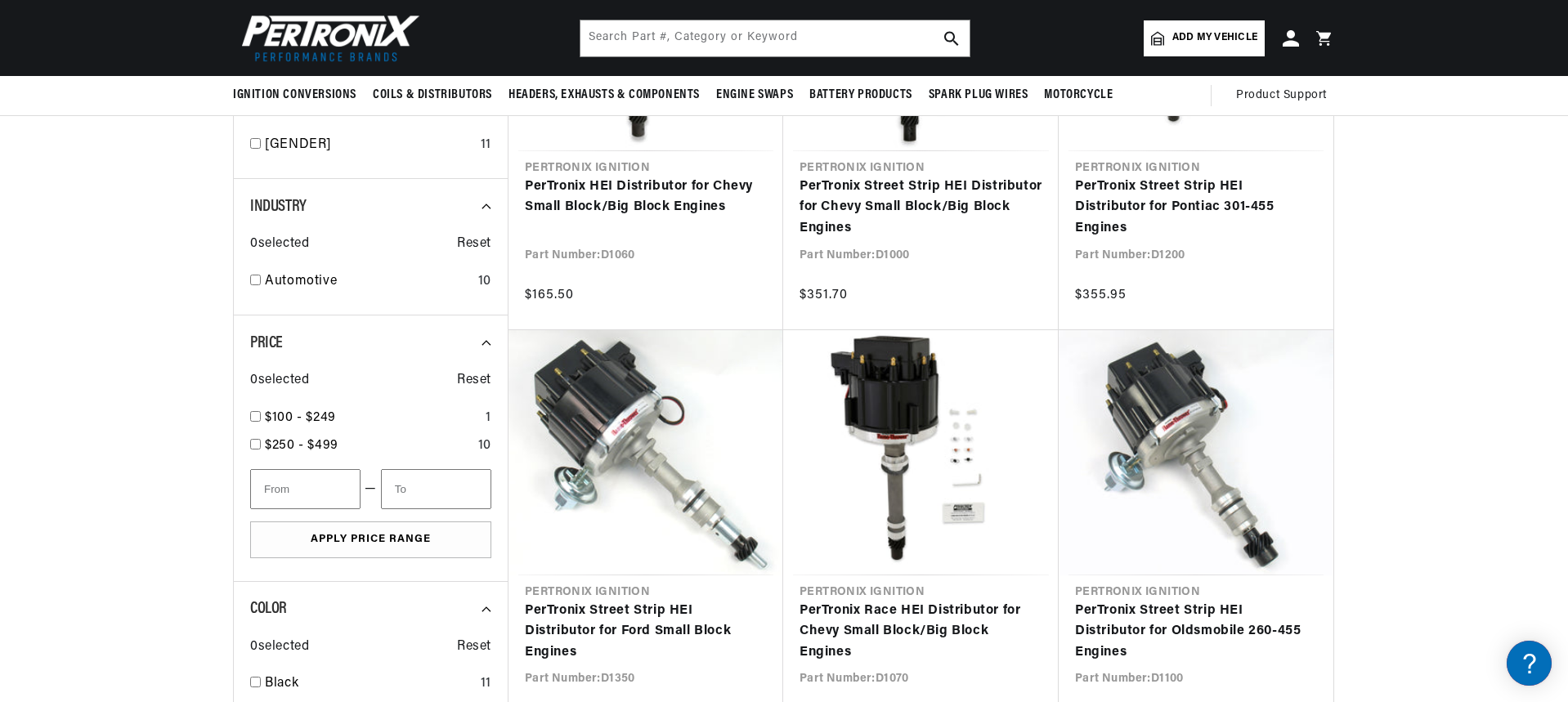 scroll, scrollTop: 0, scrollLeft: 611, axis: horizontal 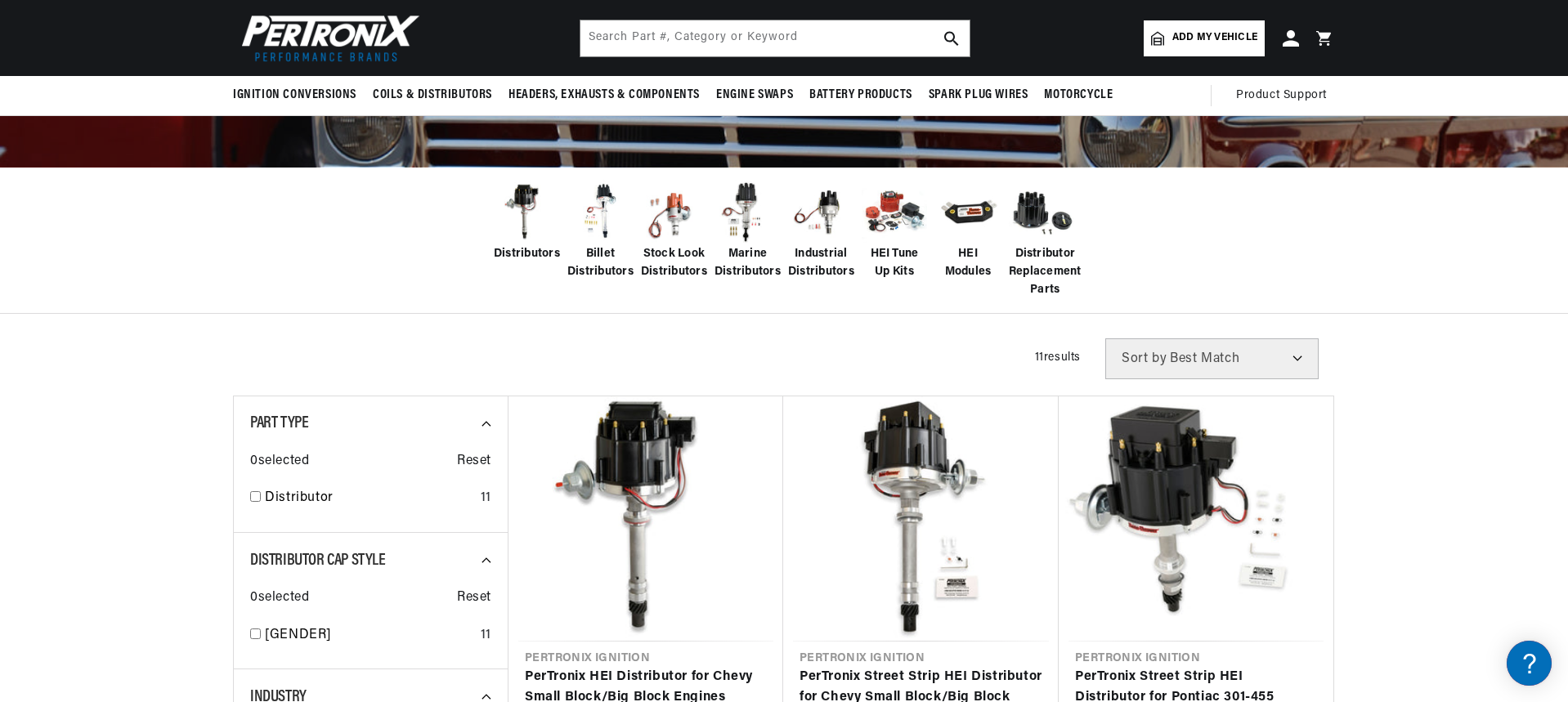 click at bounding box center (784, 1233) 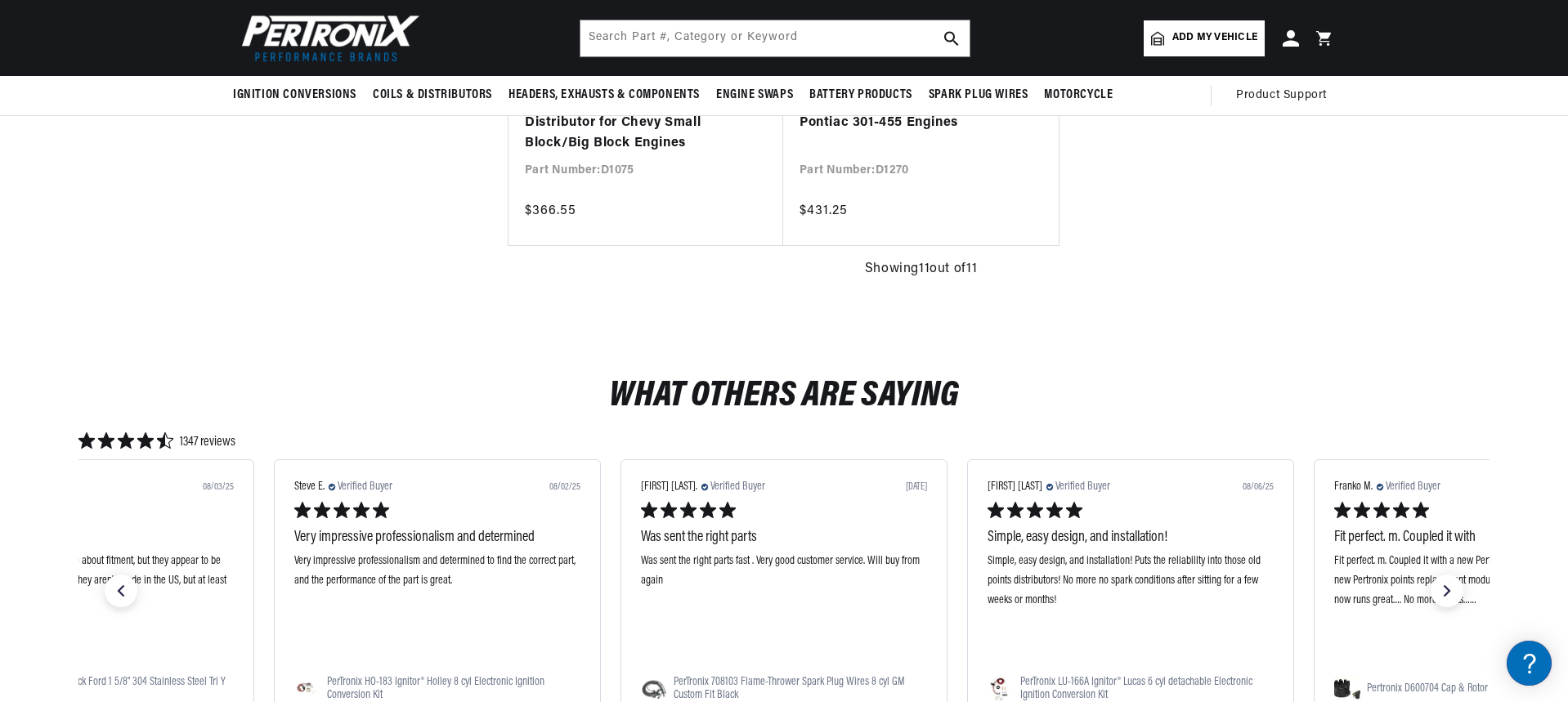 scroll, scrollTop: 1804, scrollLeft: 0, axis: vertical 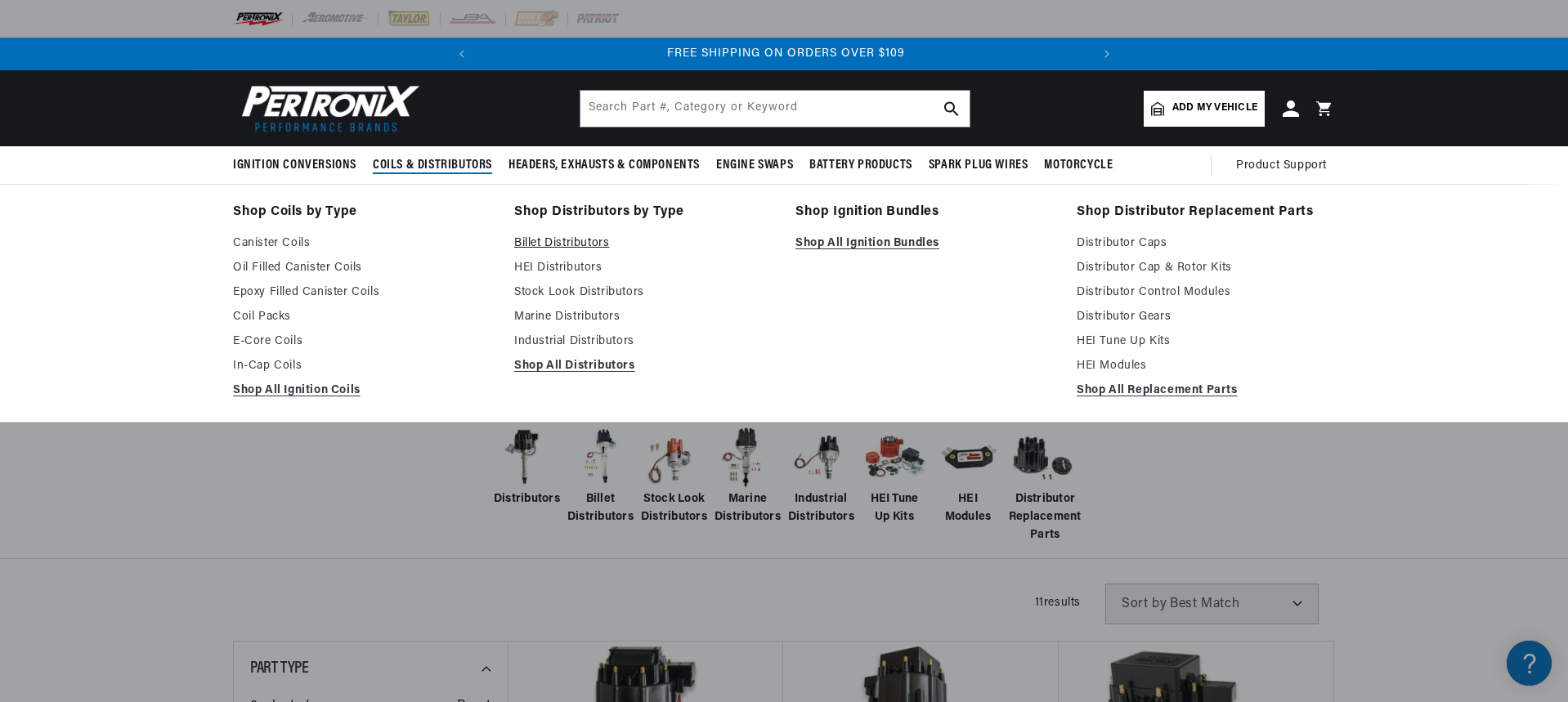 click on "Billet Distributors" at bounding box center (643, 244) 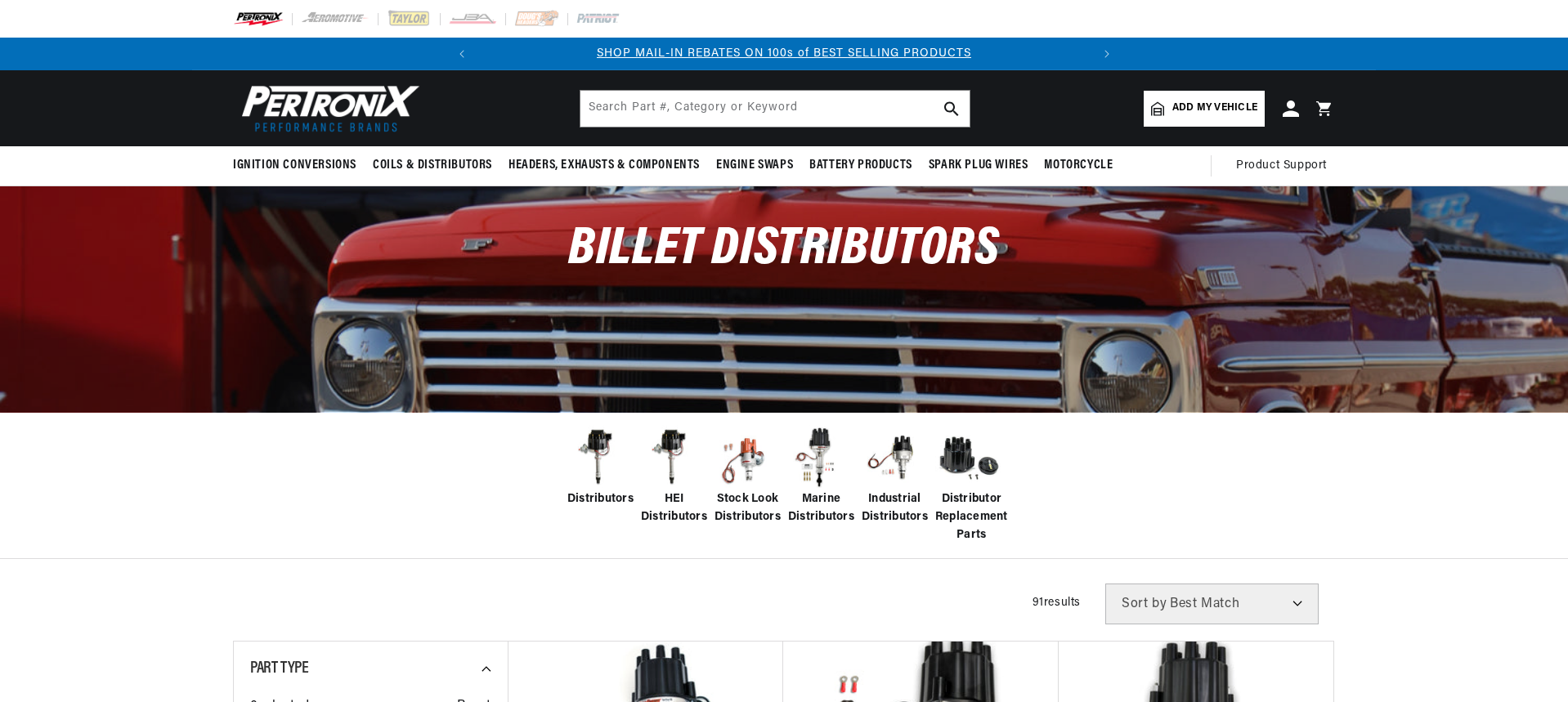 scroll, scrollTop: 327, scrollLeft: 0, axis: vertical 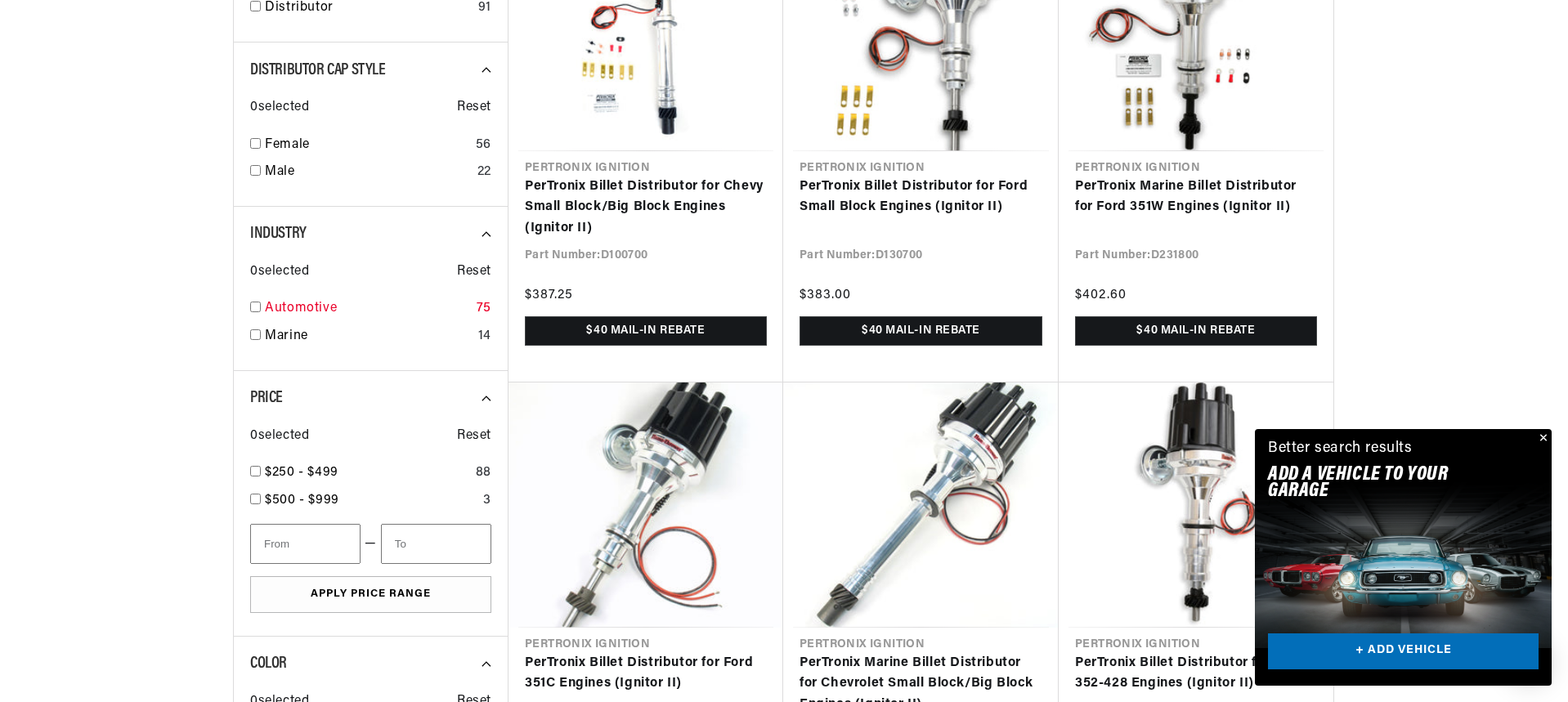 click at bounding box center (255, 306) 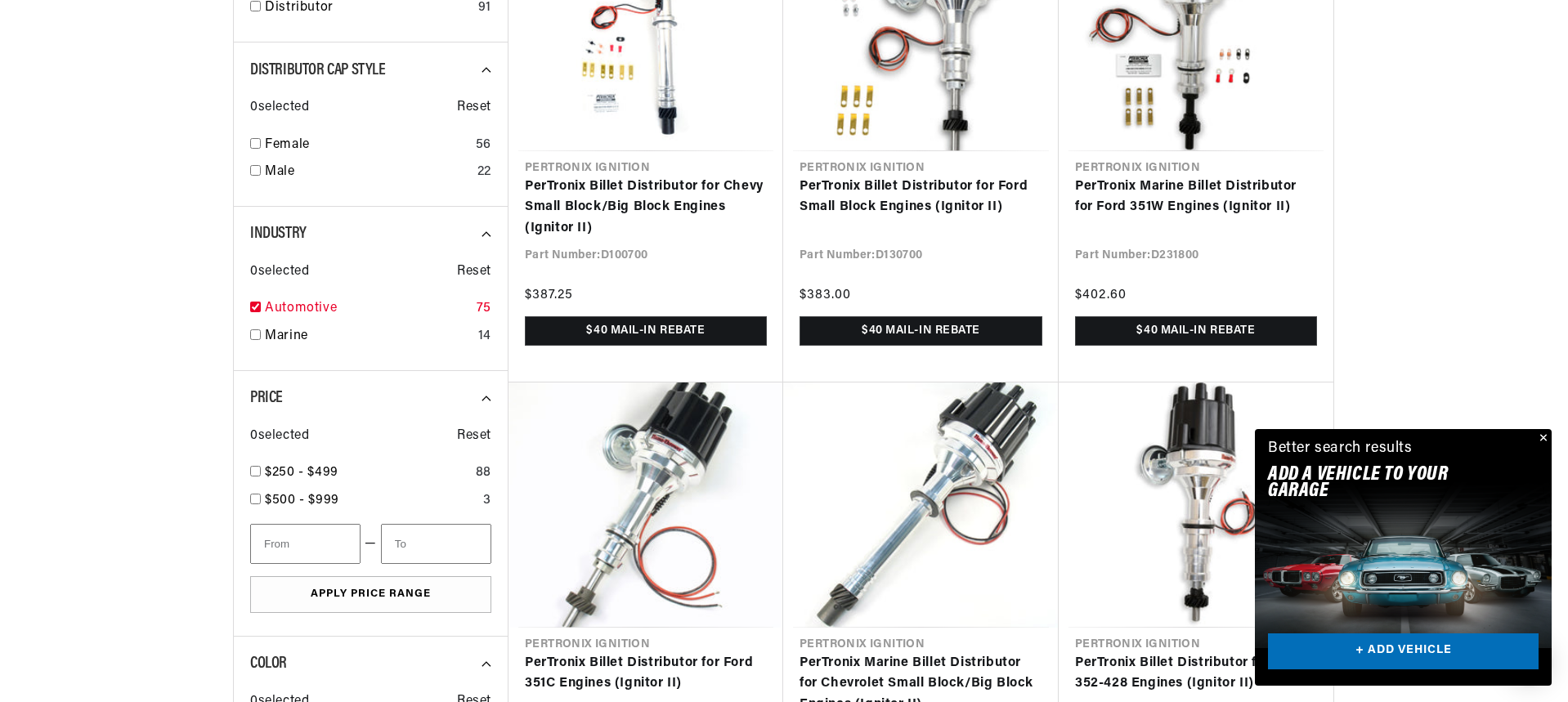 checkbox on "true" 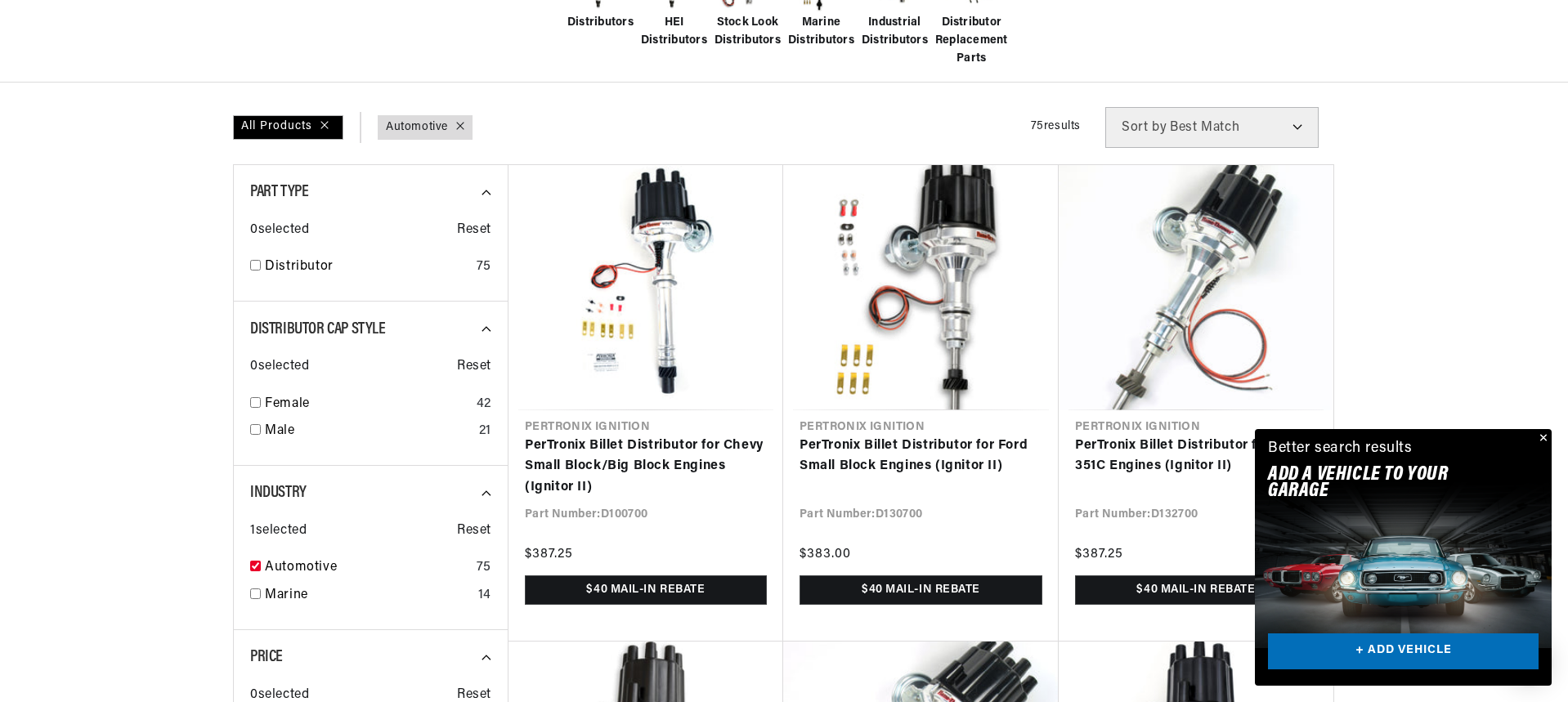 scroll, scrollTop: 163, scrollLeft: 0, axis: vertical 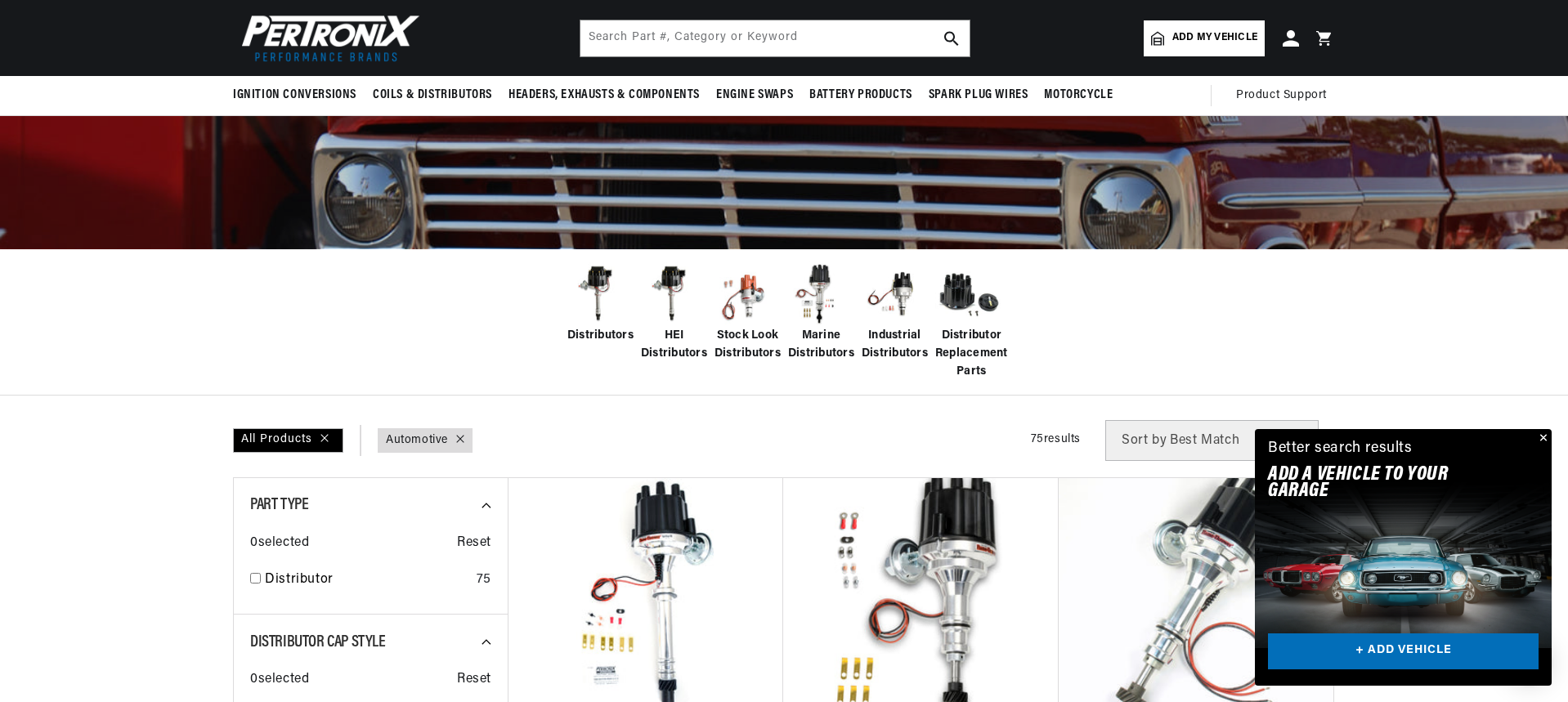 click at bounding box center [1542, 439] 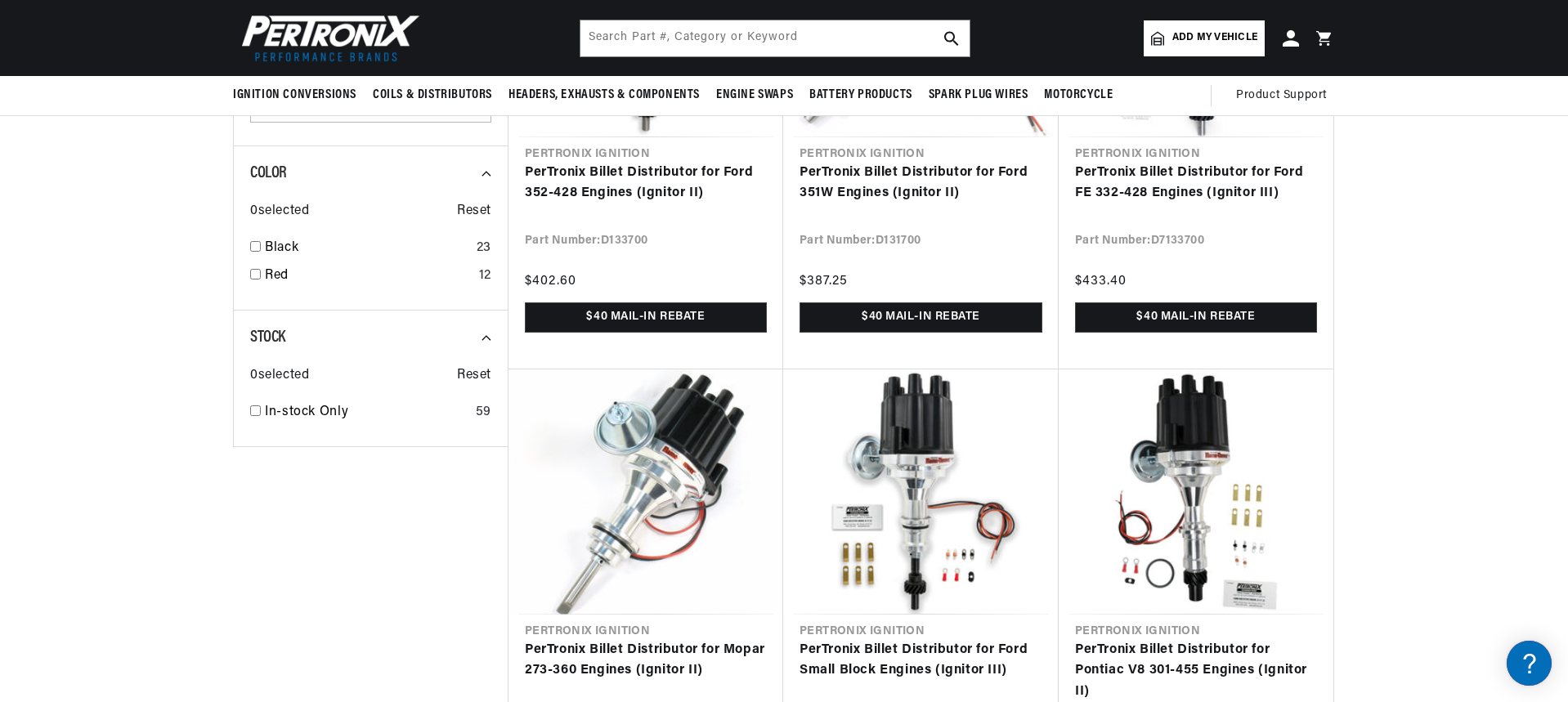 scroll, scrollTop: 736, scrollLeft: 0, axis: vertical 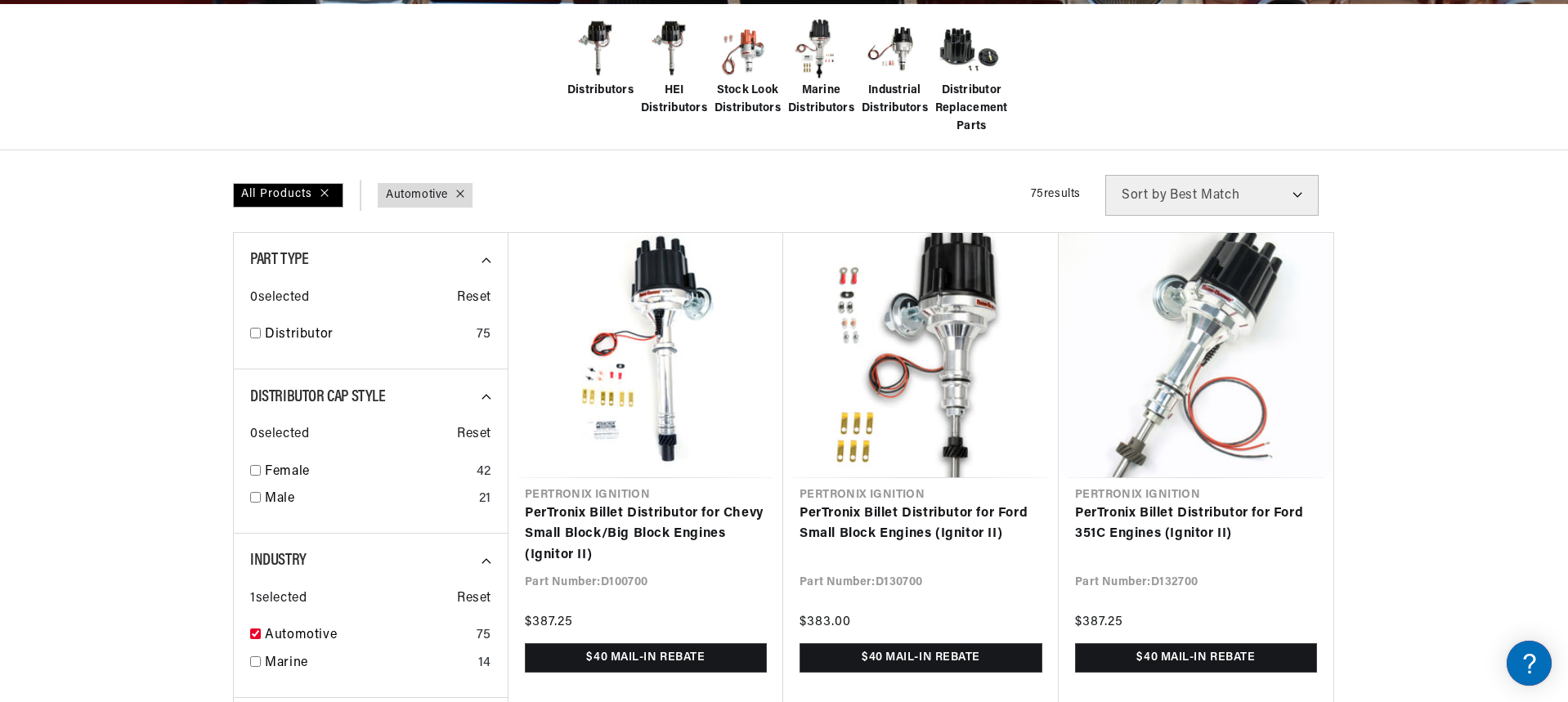 click at bounding box center (784, 1200) 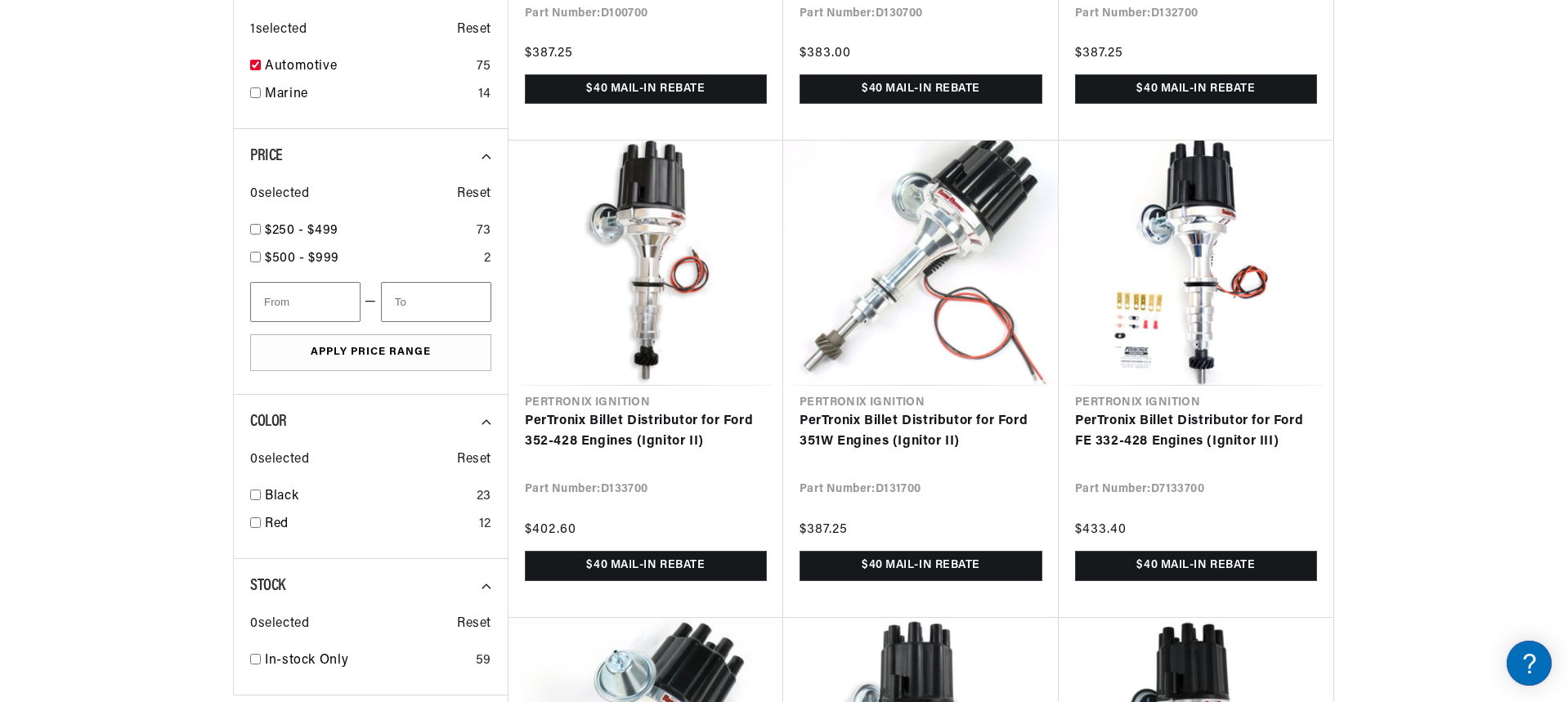 scroll, scrollTop: 981, scrollLeft: 0, axis: vertical 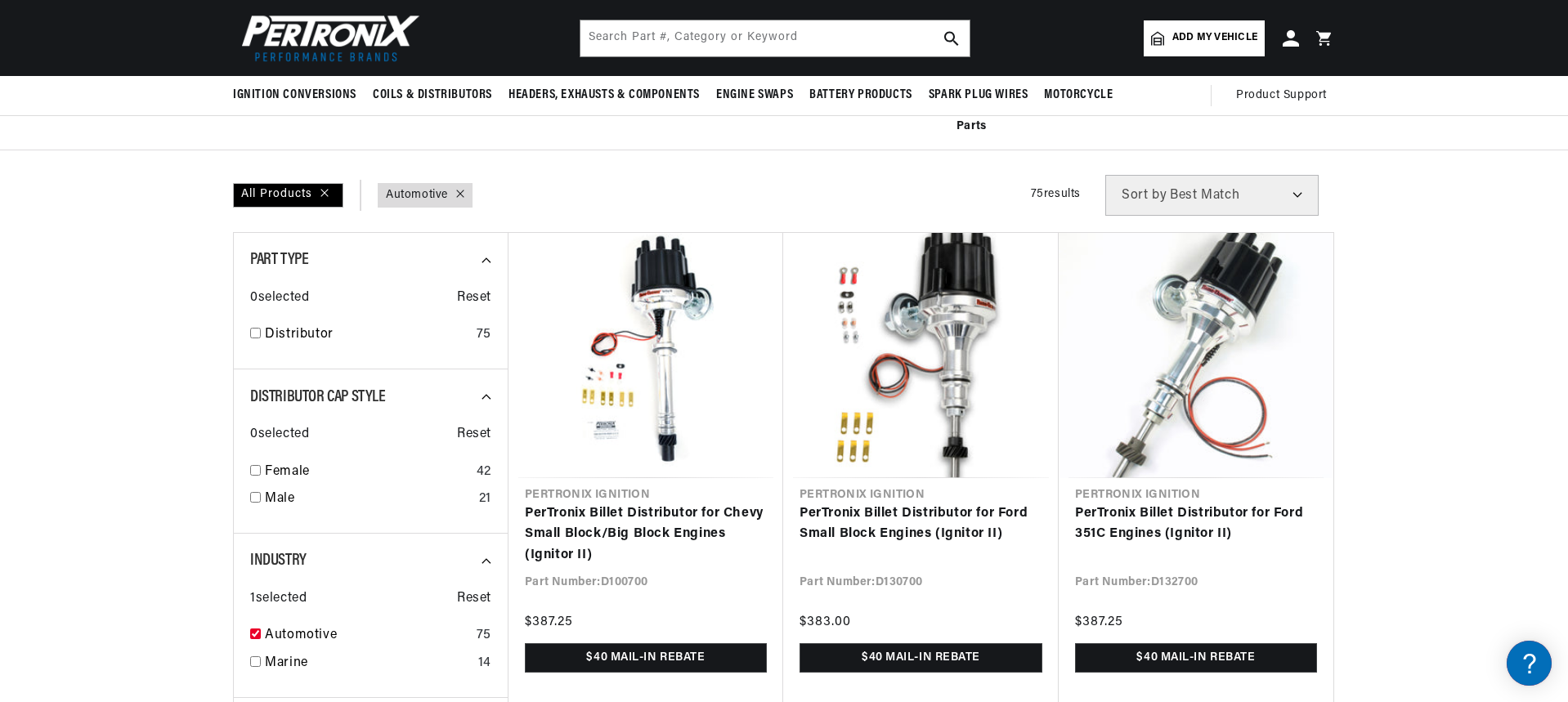 click at bounding box center (784, 4062) 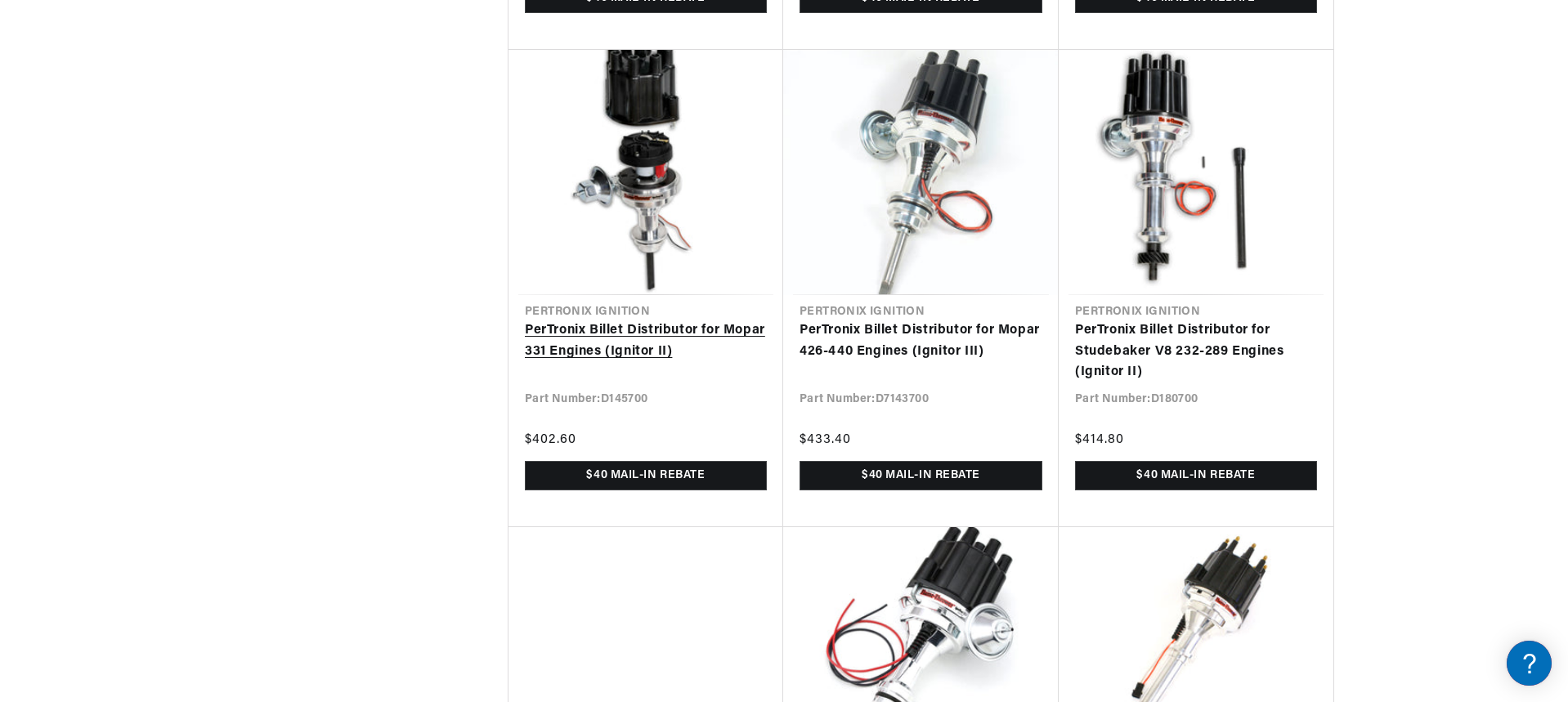 scroll, scrollTop: 0, scrollLeft: 0, axis: both 